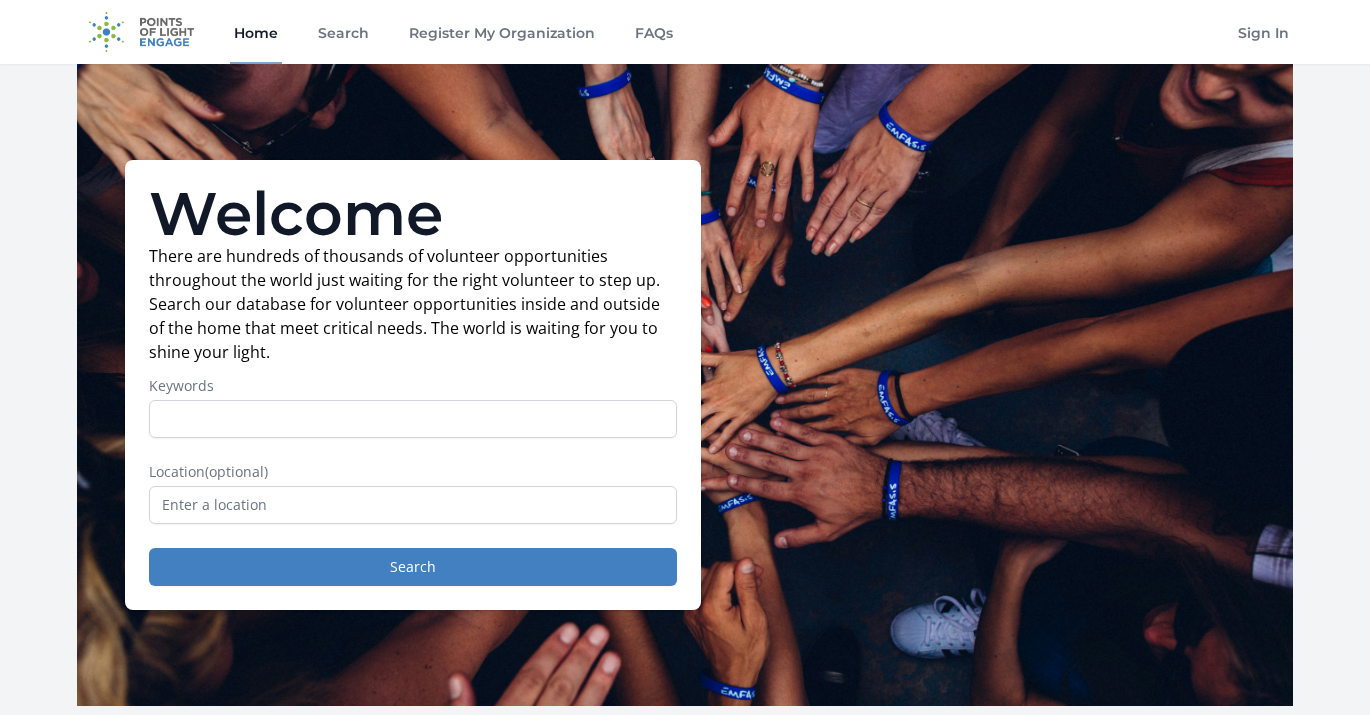 scroll, scrollTop: 0, scrollLeft: 0, axis: both 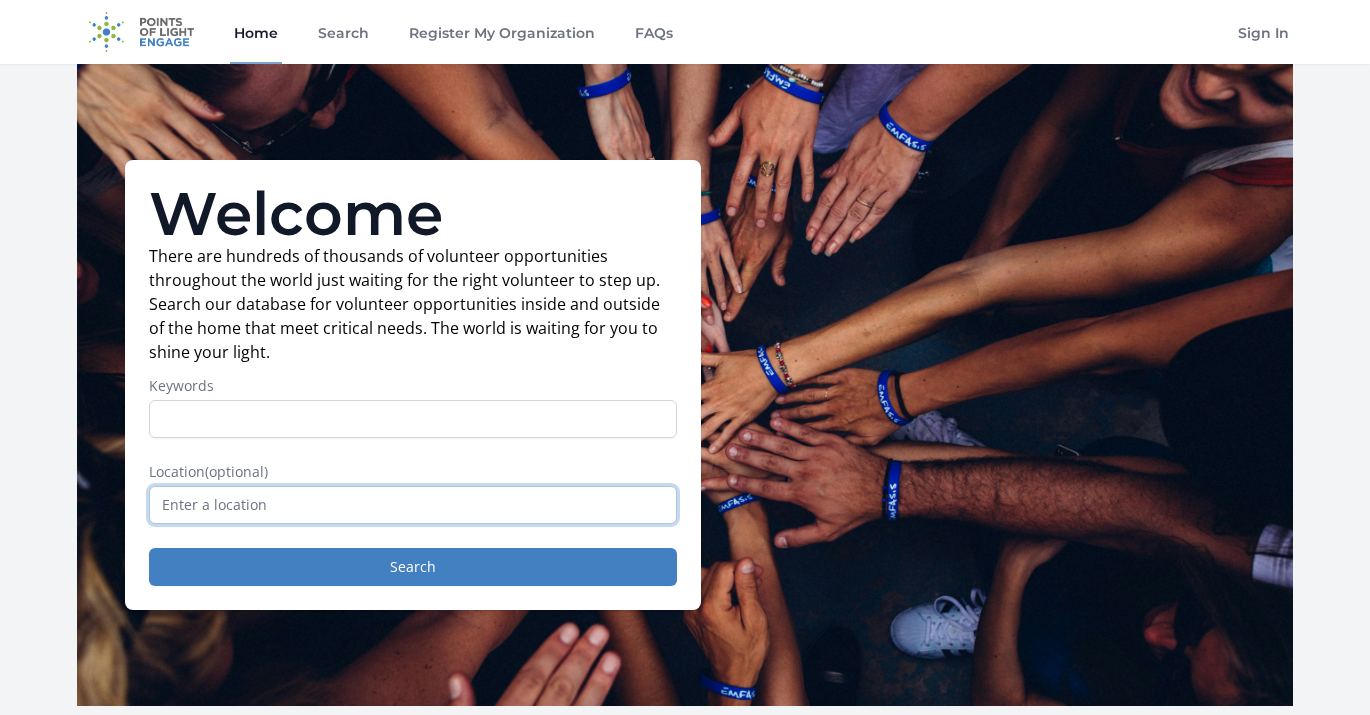 click at bounding box center [413, 505] 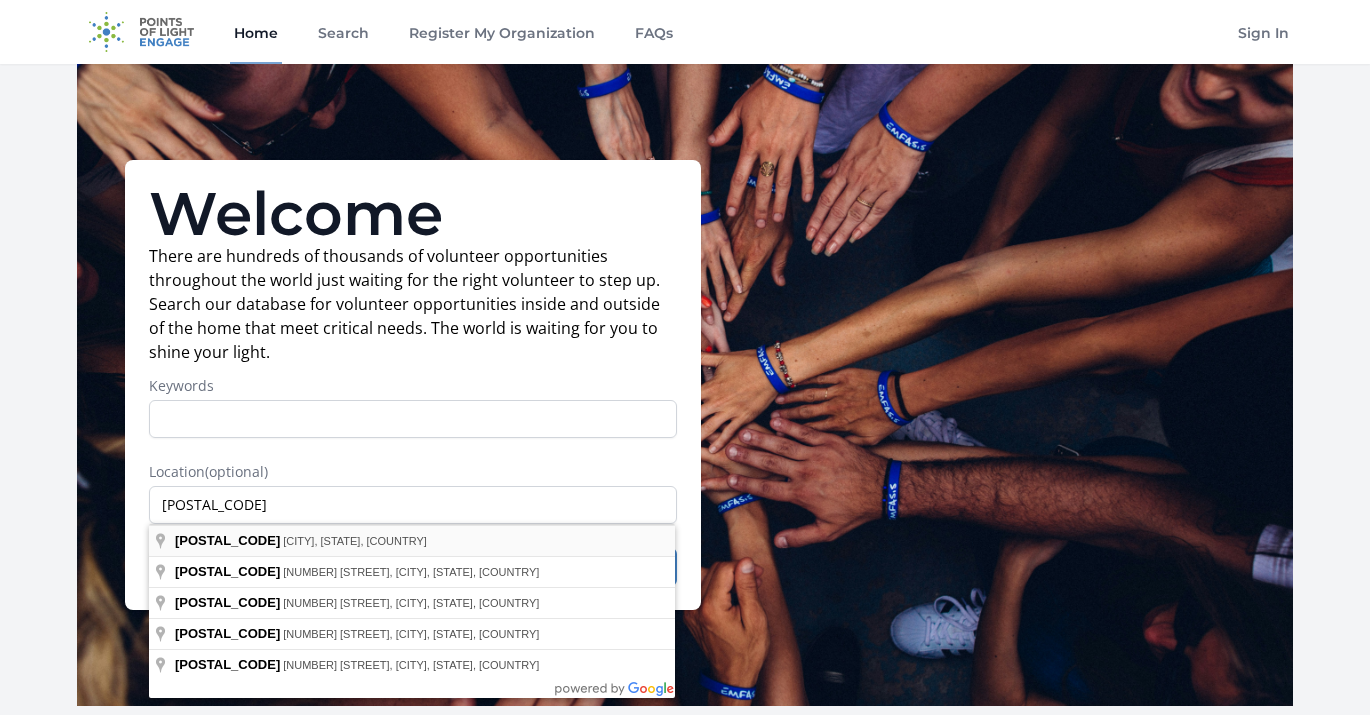 type on "Glendale, NY 11385, USA" 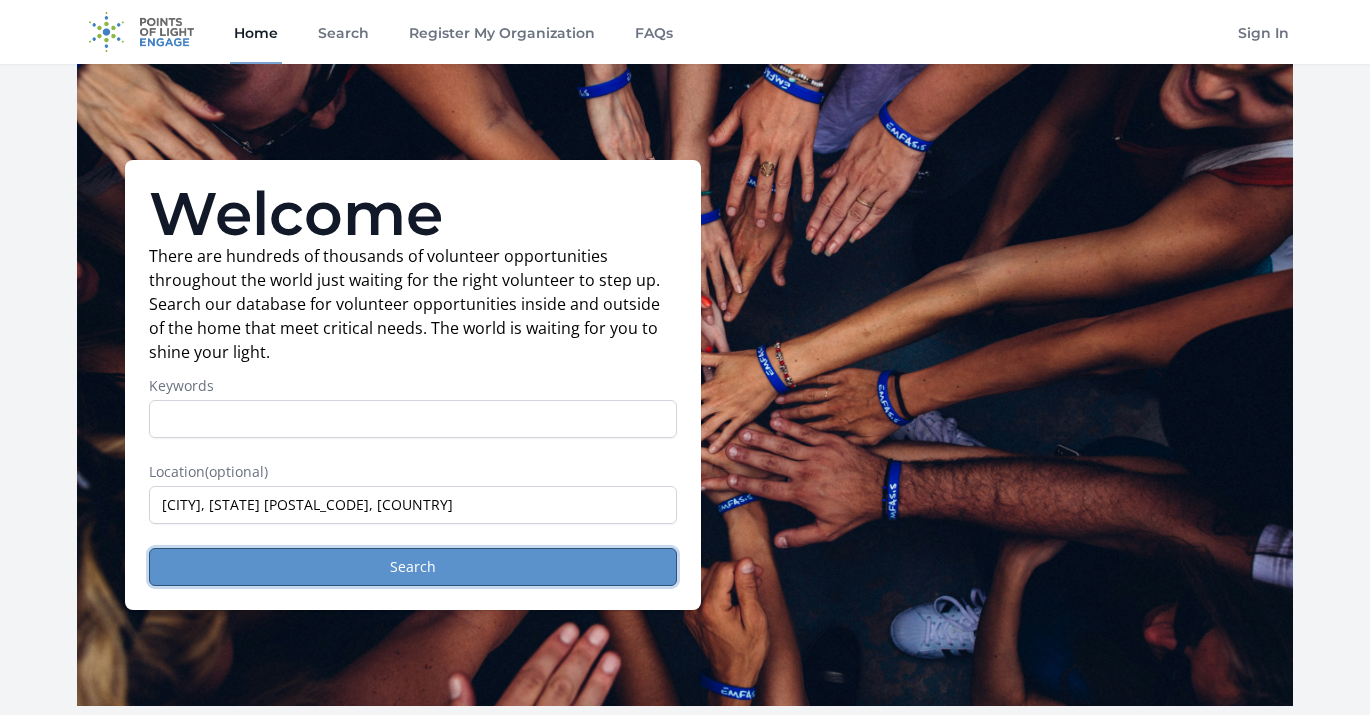 click on "Search" at bounding box center (413, 567) 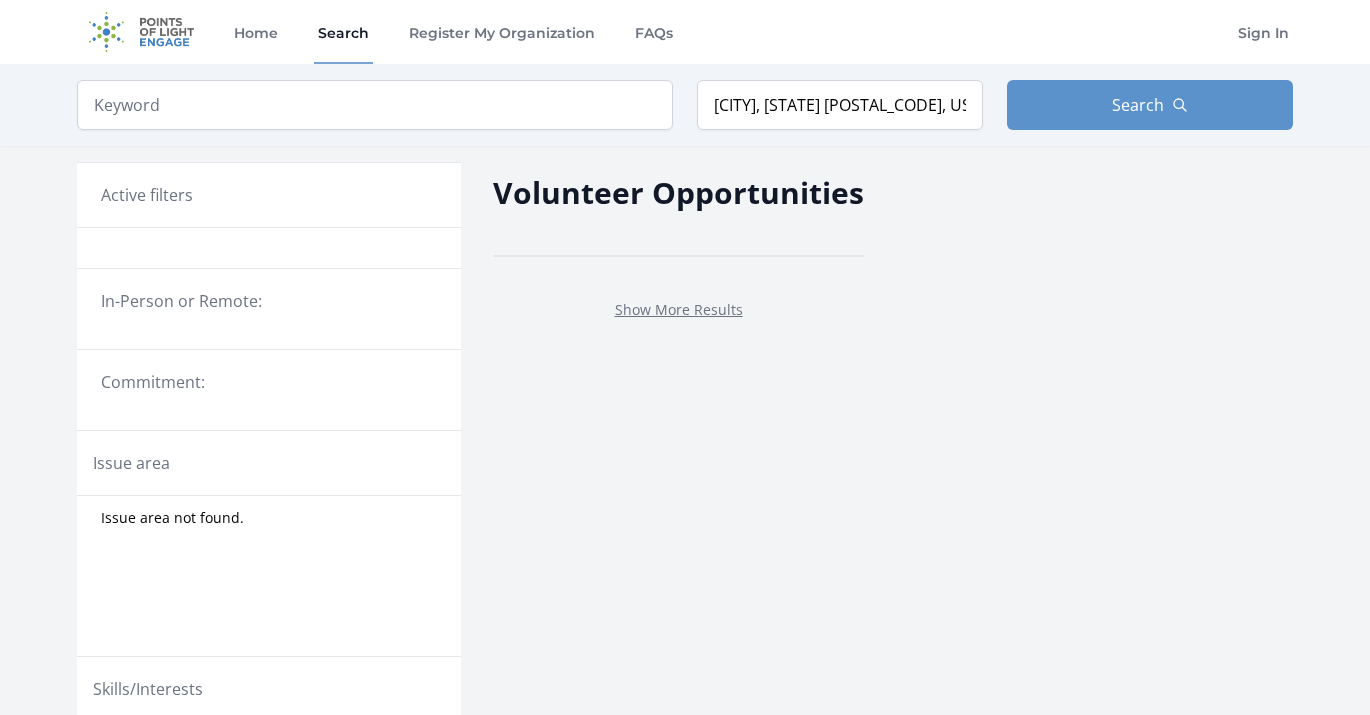 scroll, scrollTop: 0, scrollLeft: 0, axis: both 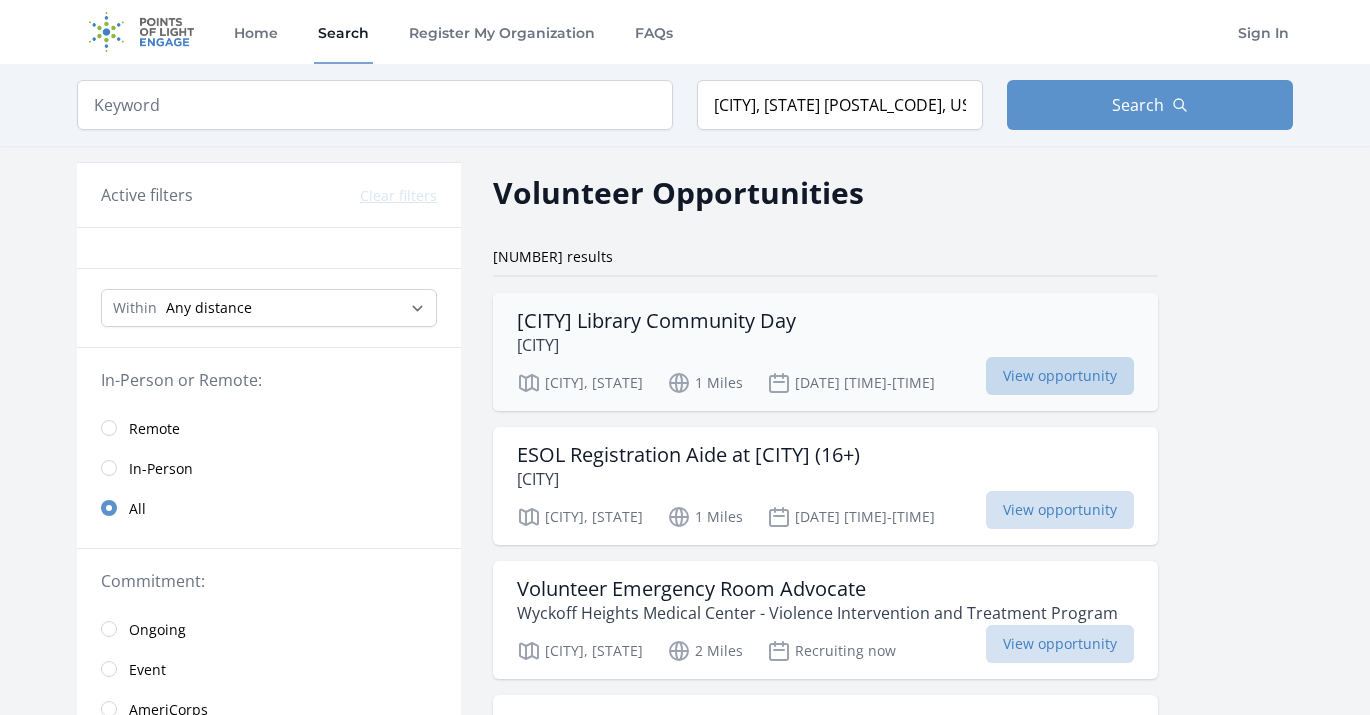 click on "View opportunity" at bounding box center (1060, 376) 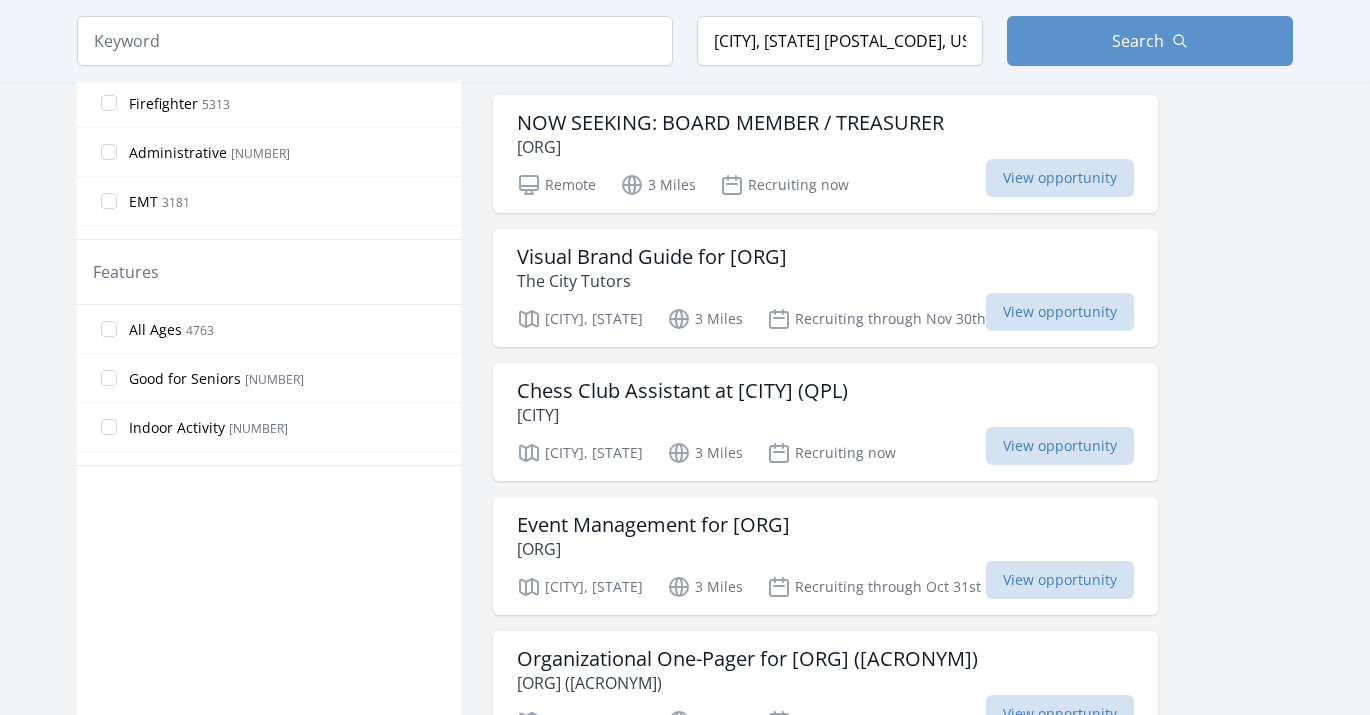 scroll, scrollTop: 1008, scrollLeft: 0, axis: vertical 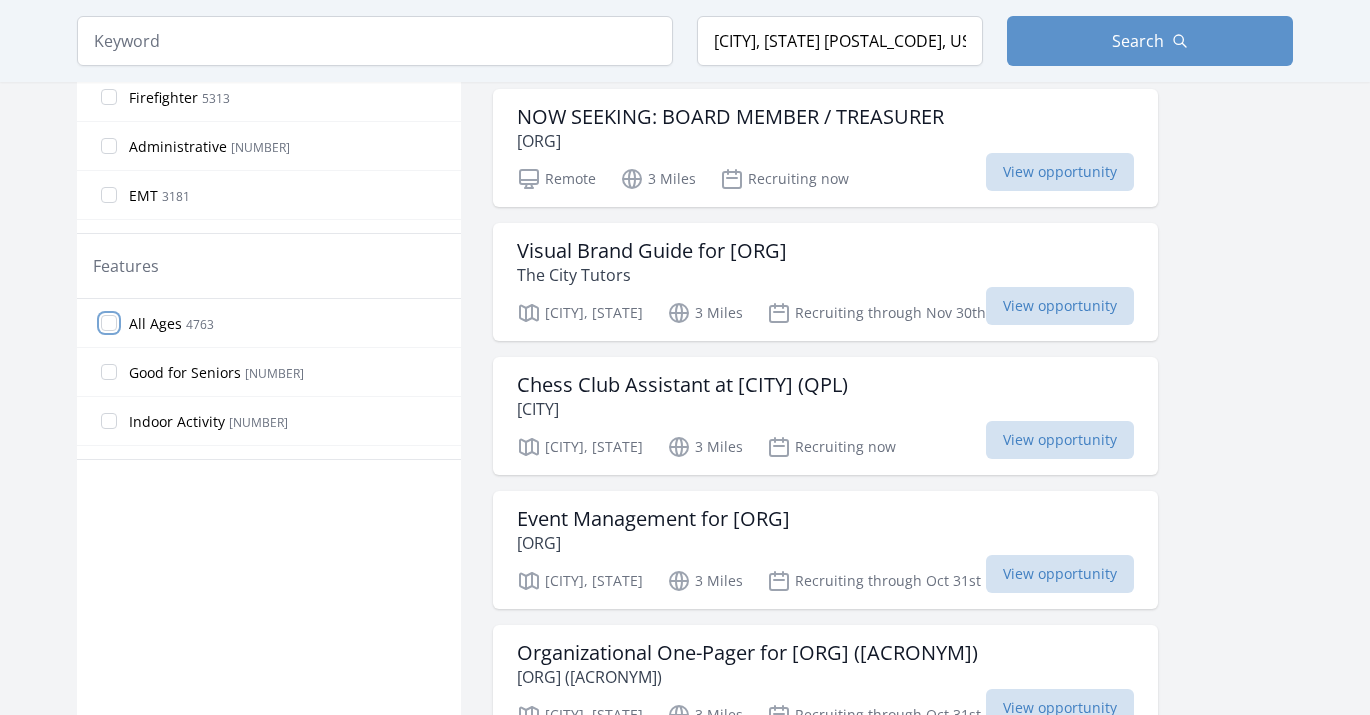 click on "All Ages   4763" at bounding box center [109, 323] 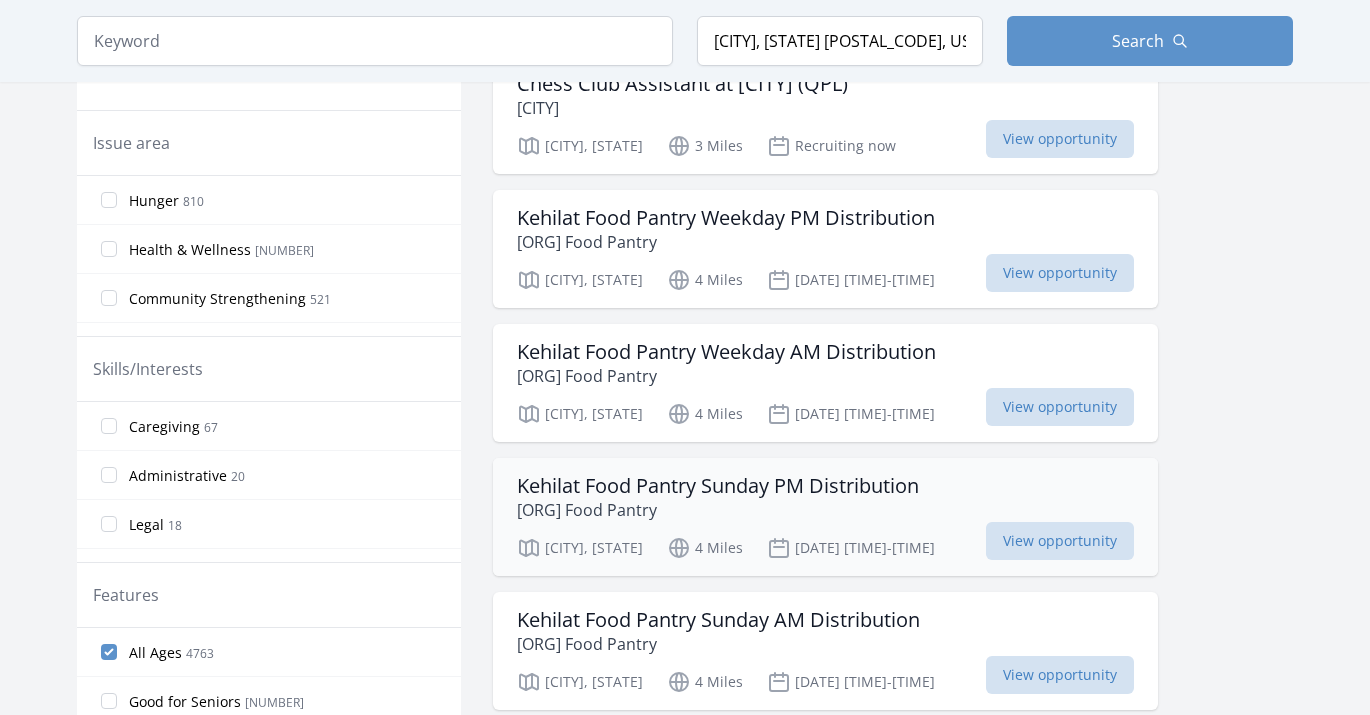 scroll, scrollTop: 0, scrollLeft: 0, axis: both 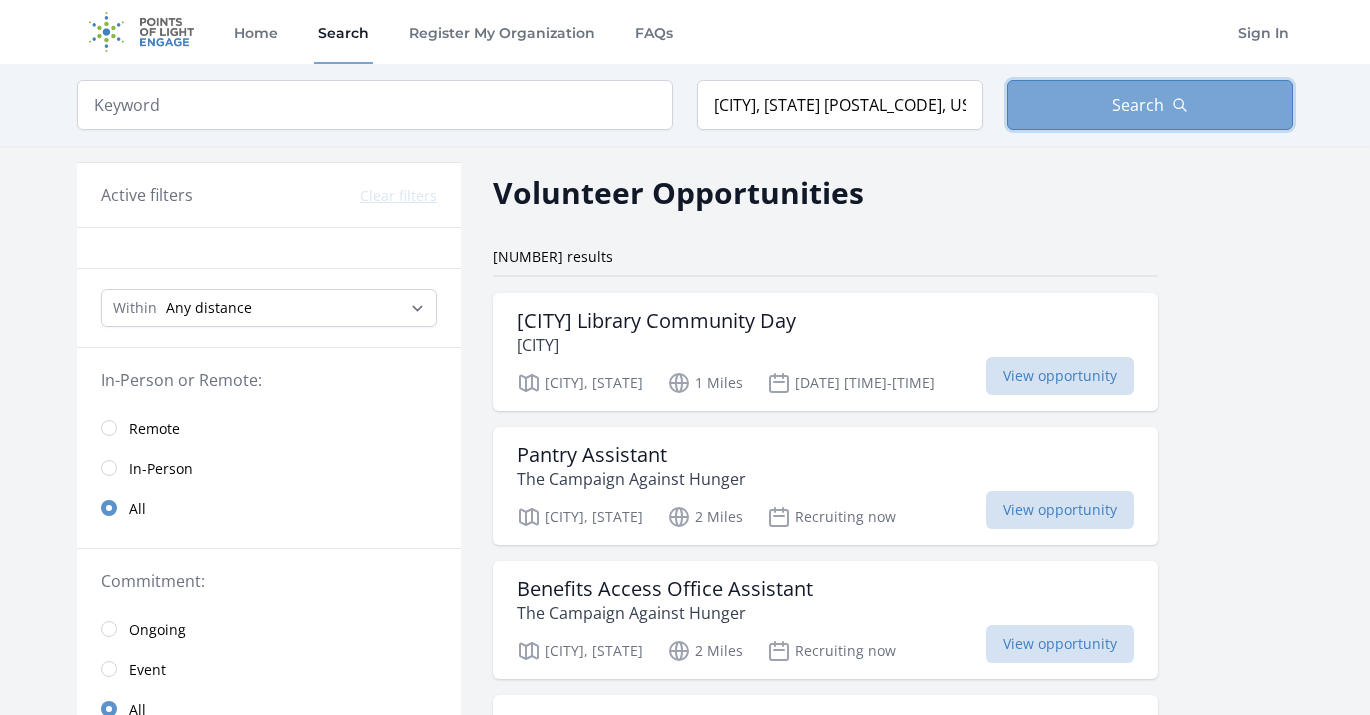 click on "Search" at bounding box center [1150, 105] 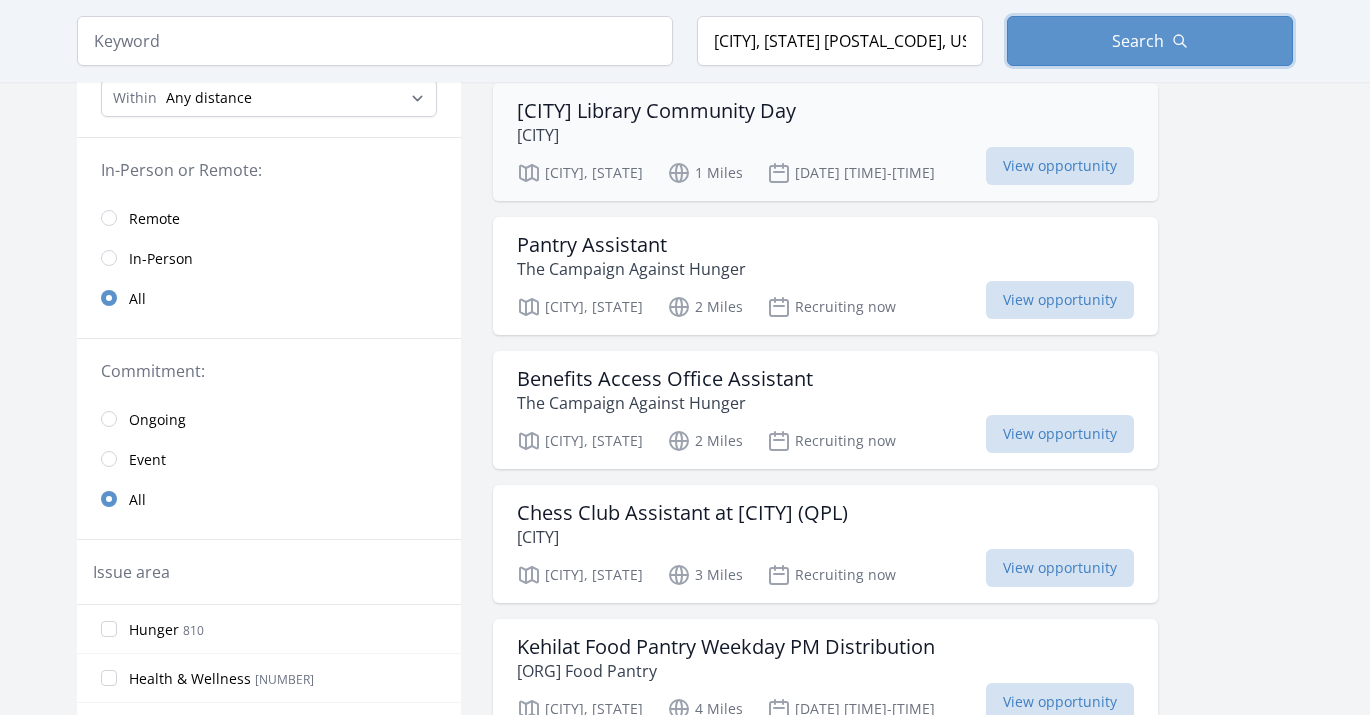 scroll, scrollTop: 213, scrollLeft: 0, axis: vertical 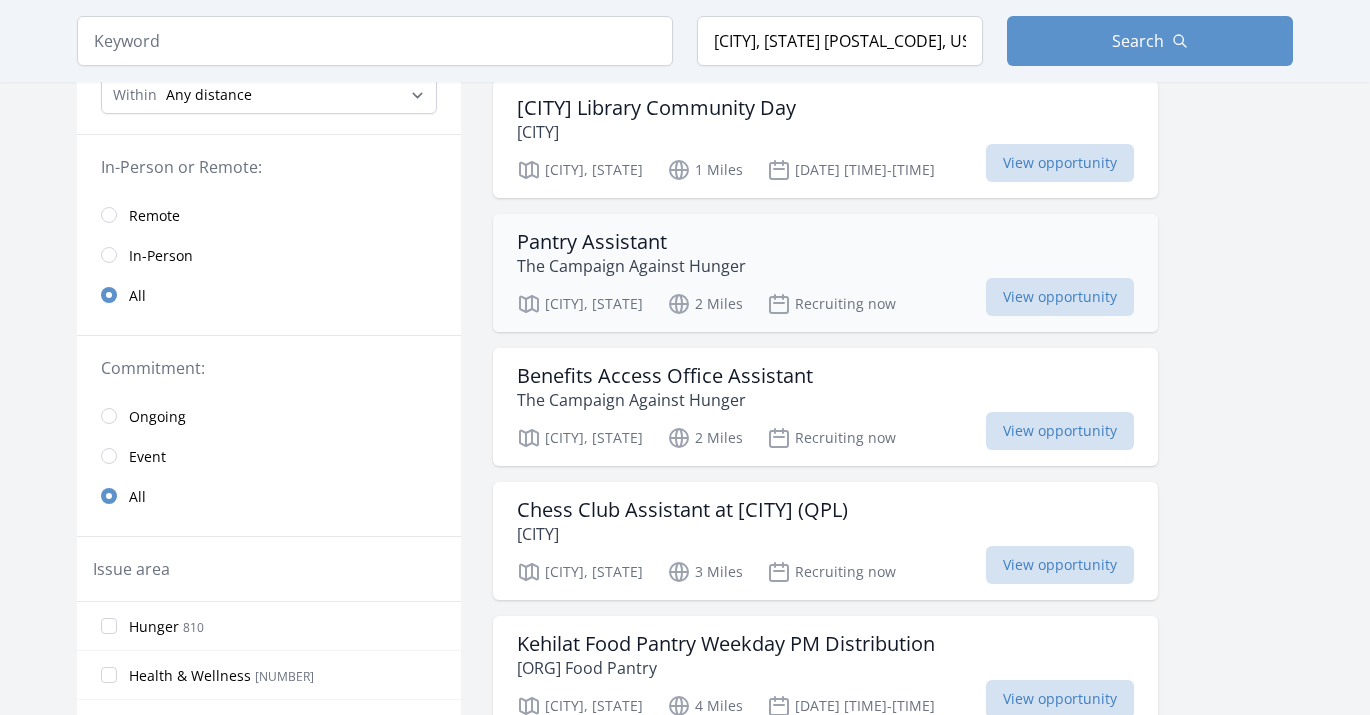 click on "Pantry Assistant
The Campaign Against Hunger" at bounding box center [825, 254] 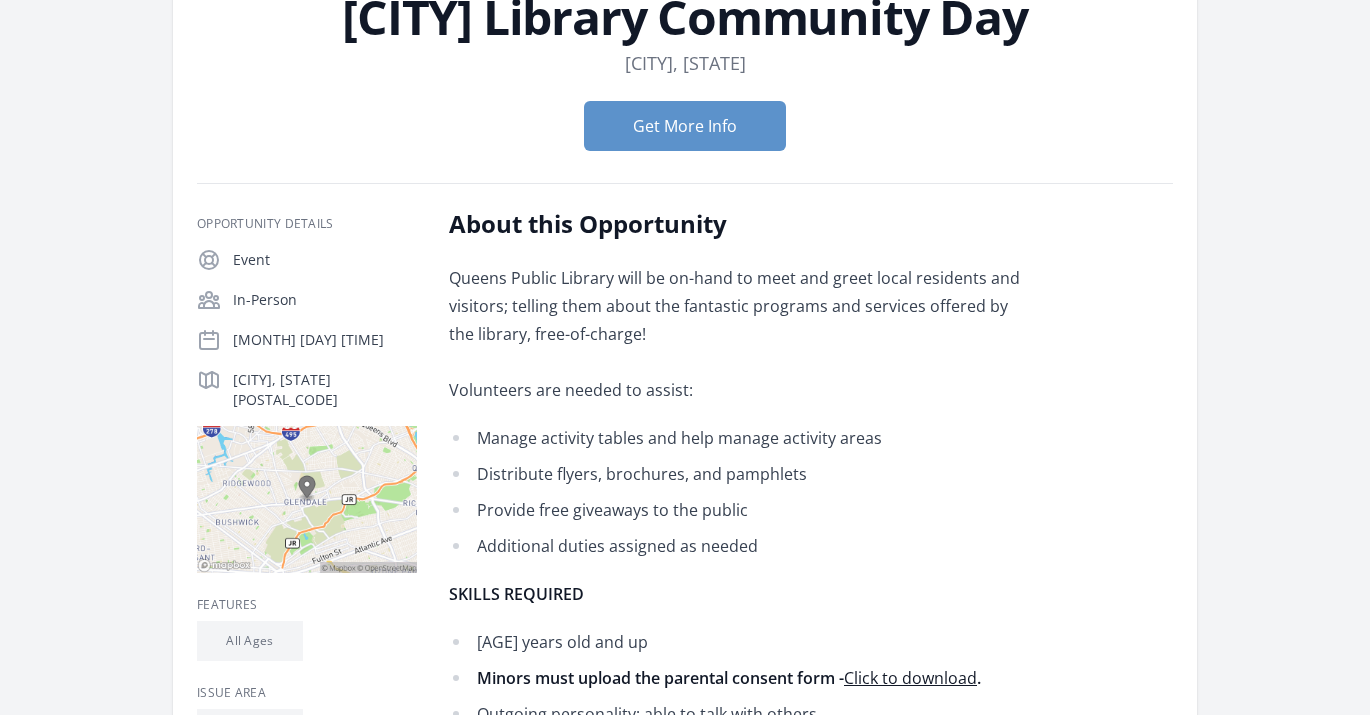 scroll, scrollTop: 152, scrollLeft: 0, axis: vertical 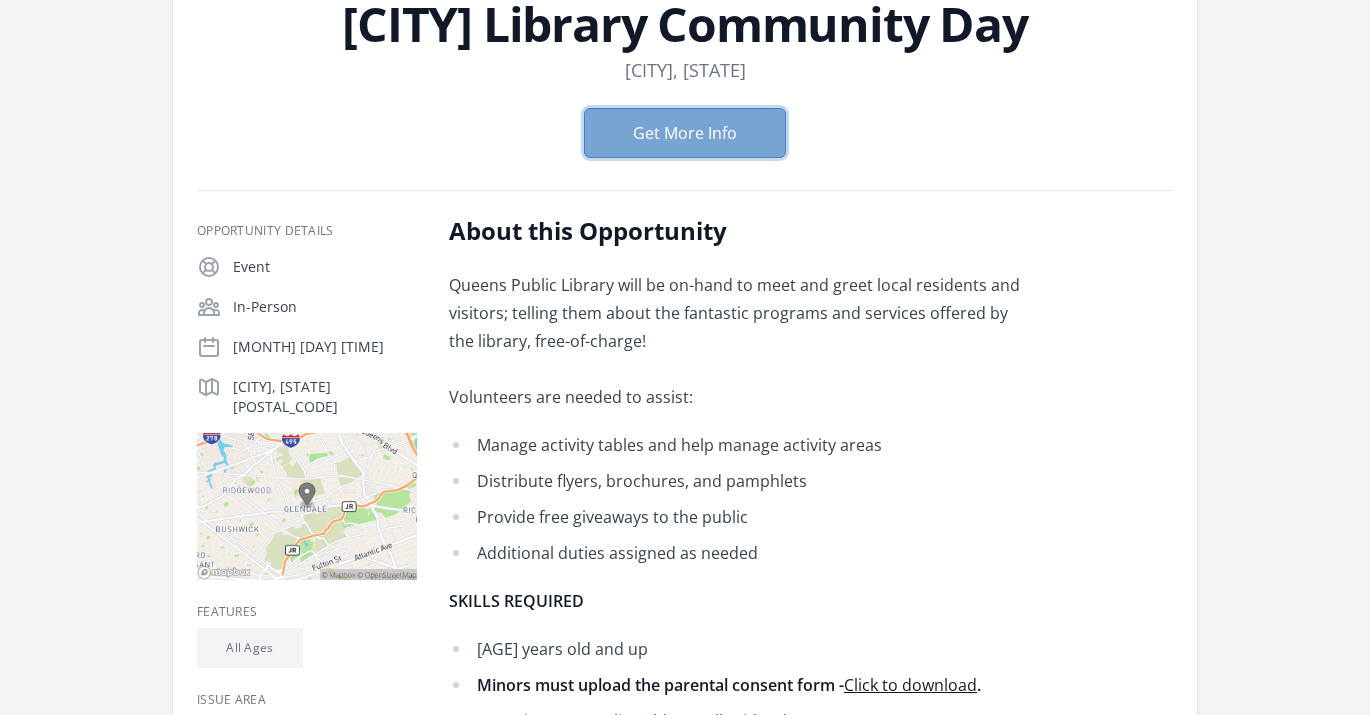 click on "Get More Info" at bounding box center [685, 133] 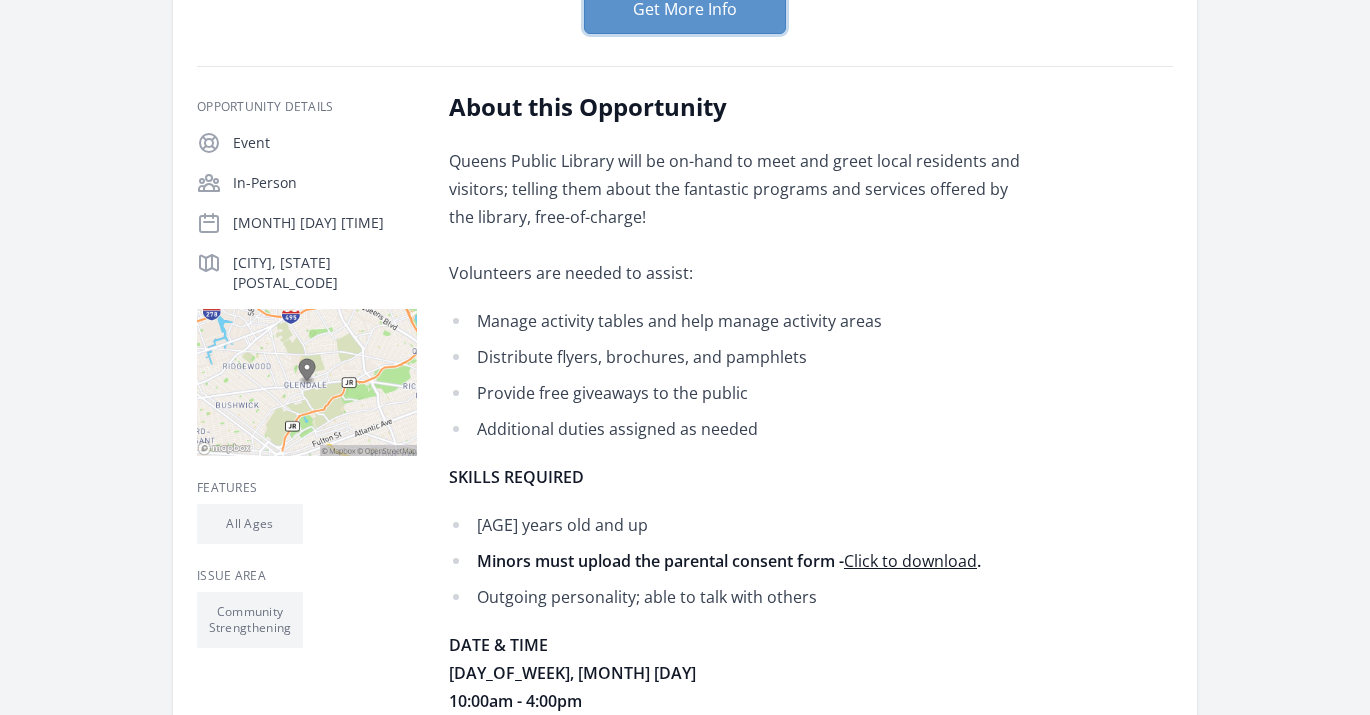 scroll, scrollTop: 0, scrollLeft: 0, axis: both 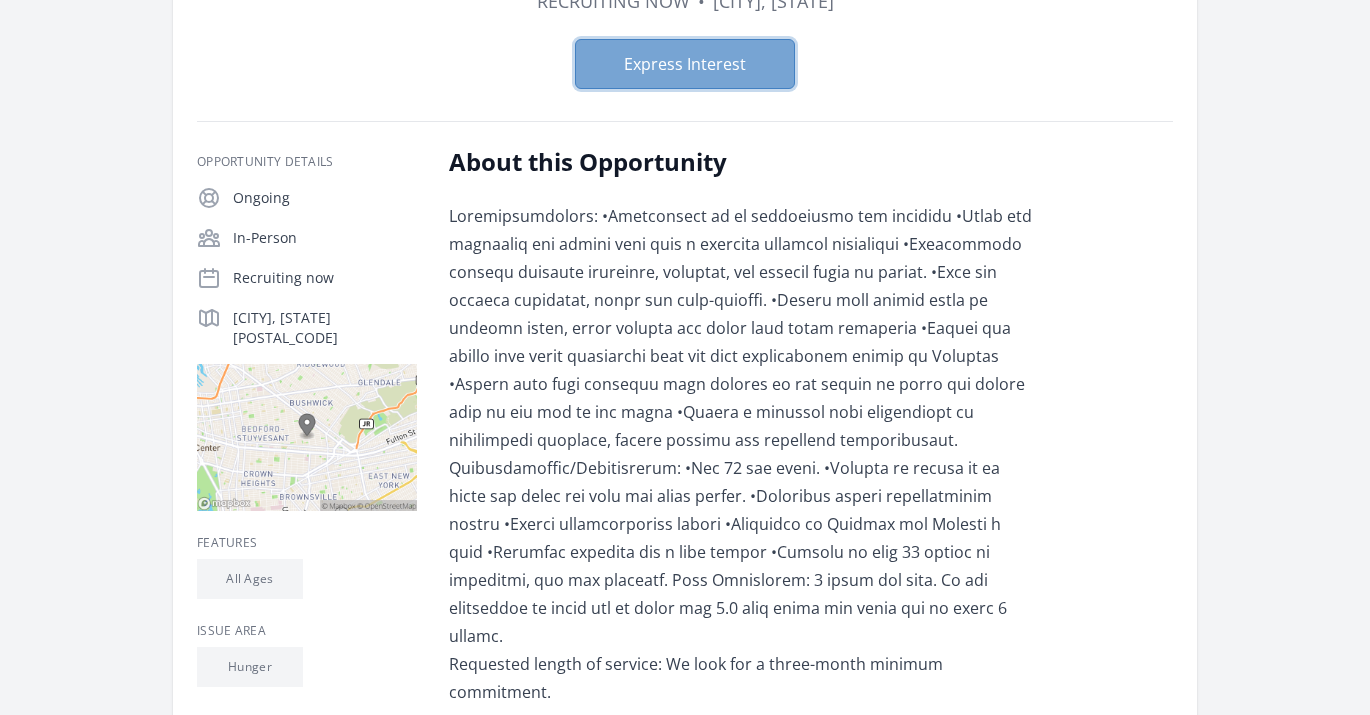 click on "Express Interest" at bounding box center [685, 64] 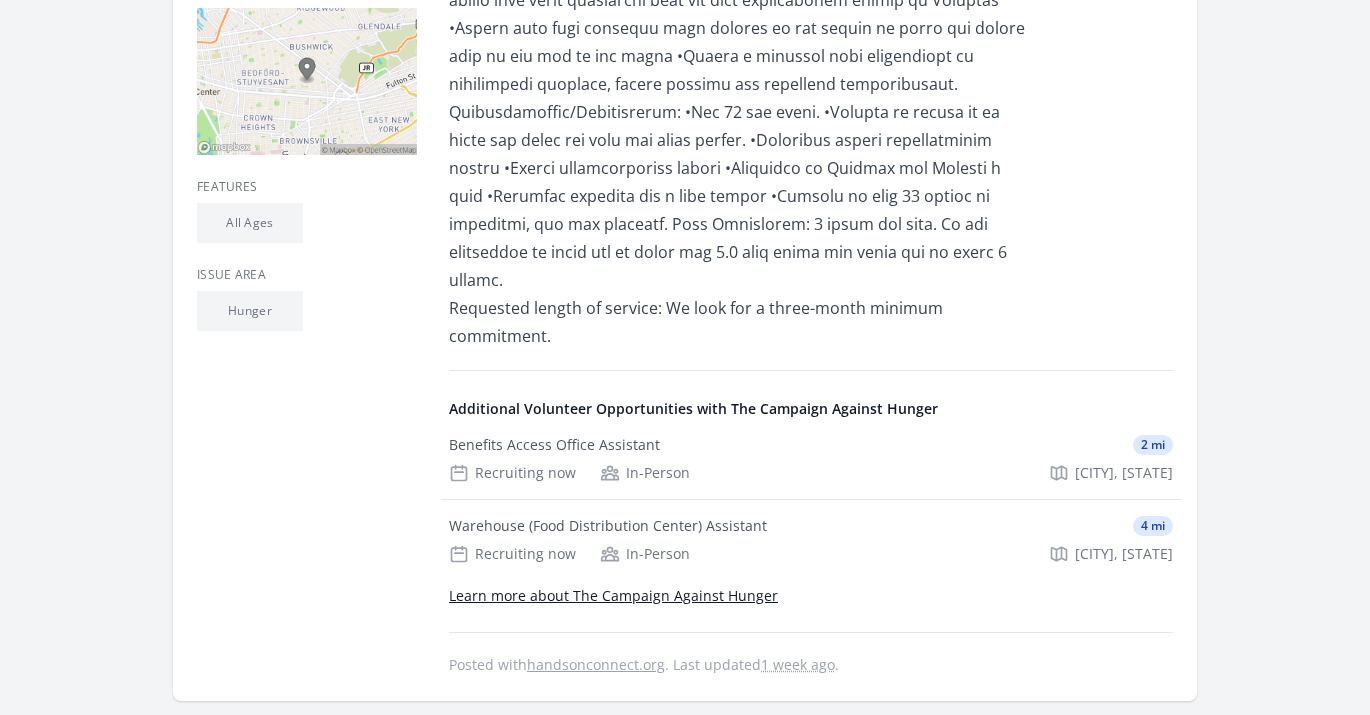 scroll, scrollTop: 586, scrollLeft: 0, axis: vertical 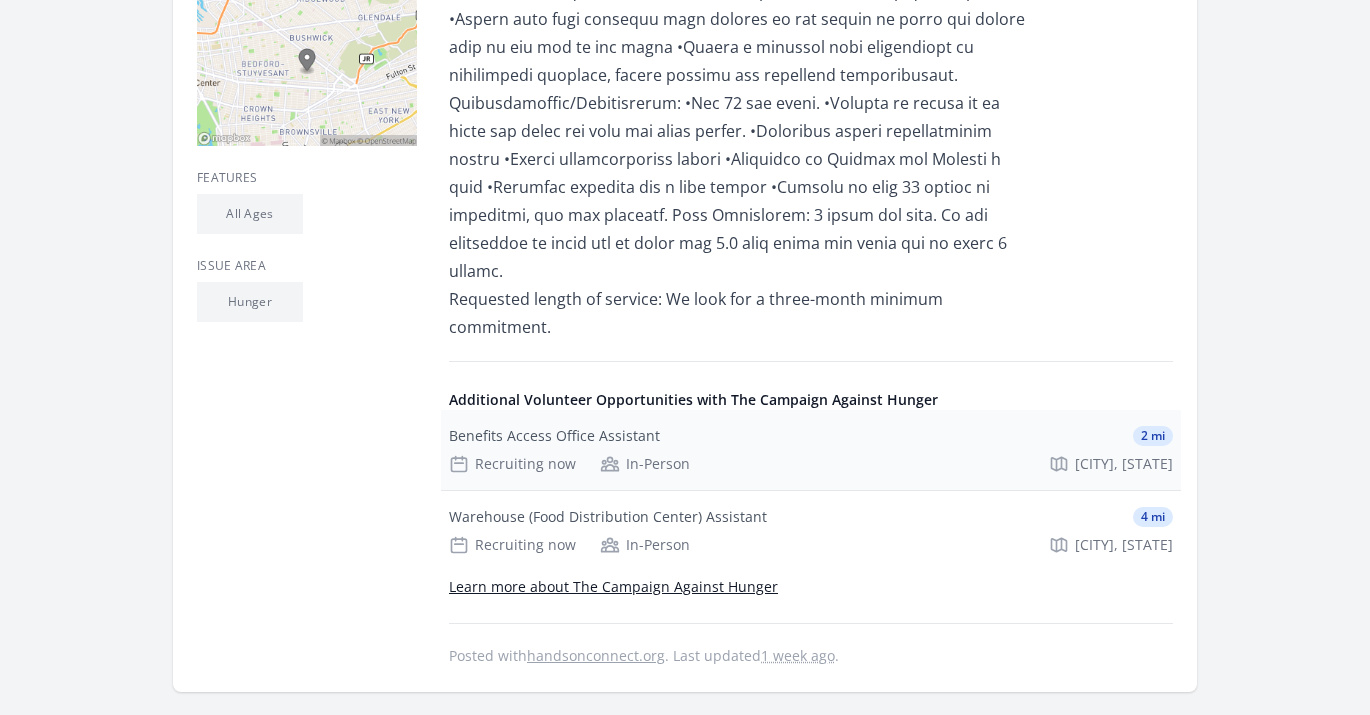 click on "Benefits Access Office Assistant" at bounding box center (554, 436) 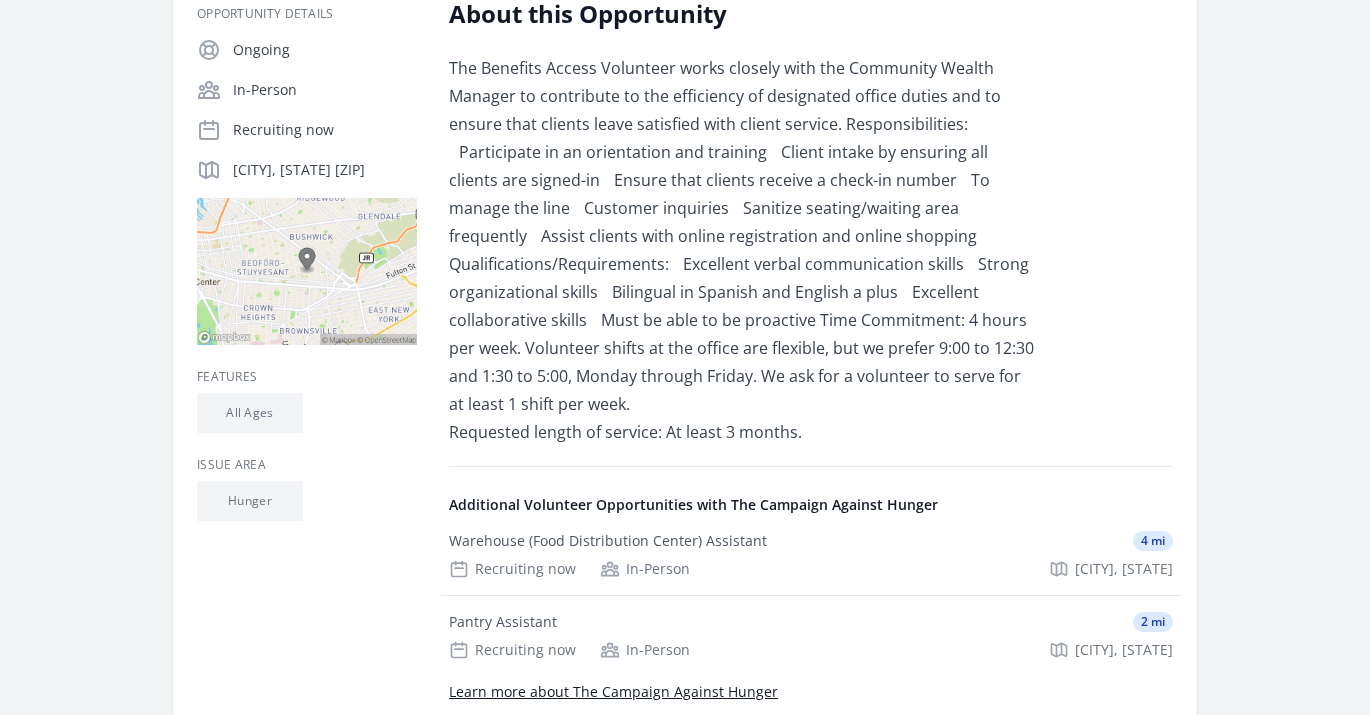 scroll, scrollTop: 538, scrollLeft: 0, axis: vertical 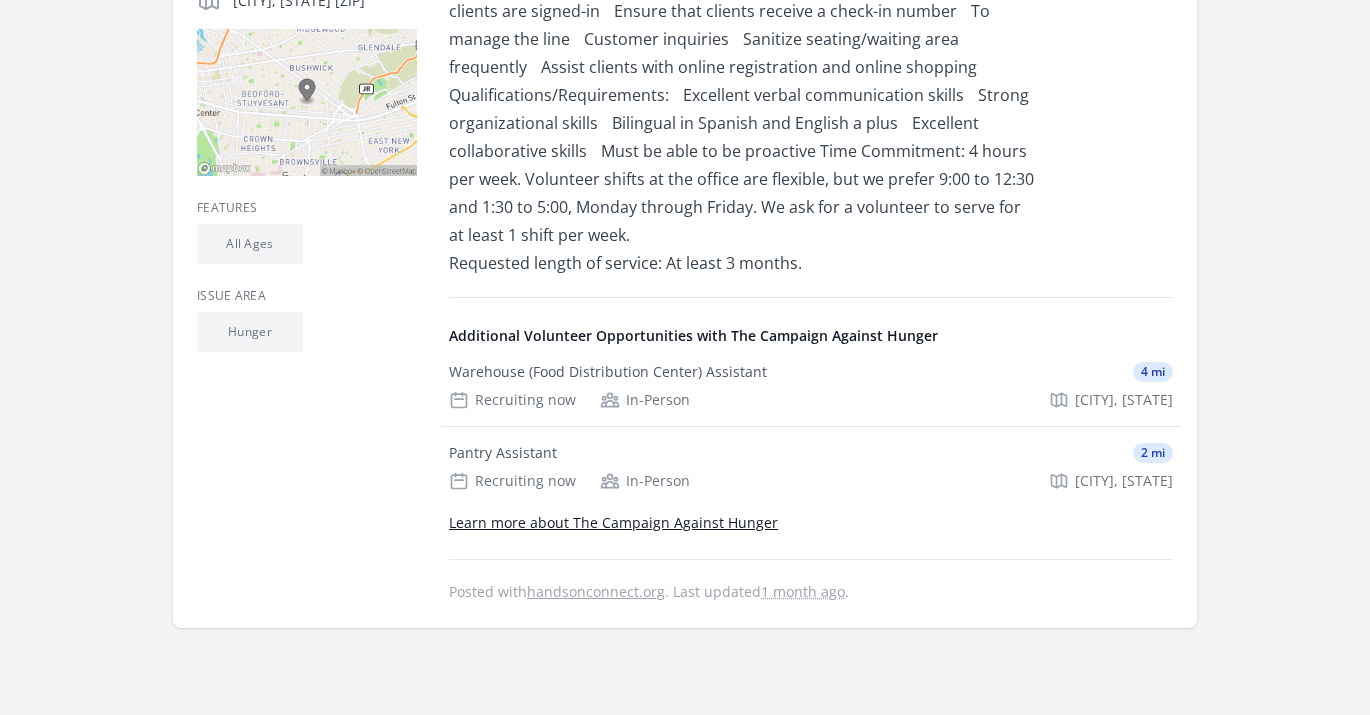 click on "Learn more about The Campaign Against Hunger" at bounding box center [613, 522] 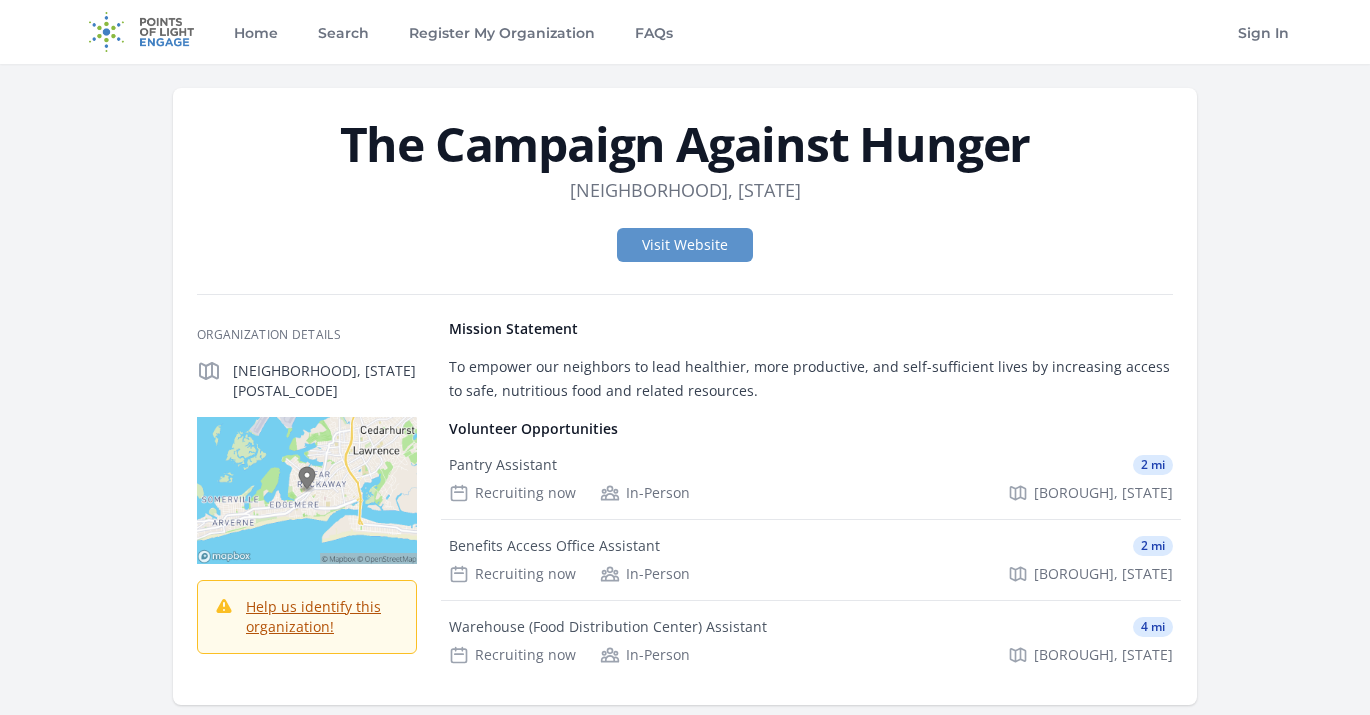 scroll, scrollTop: 0, scrollLeft: 0, axis: both 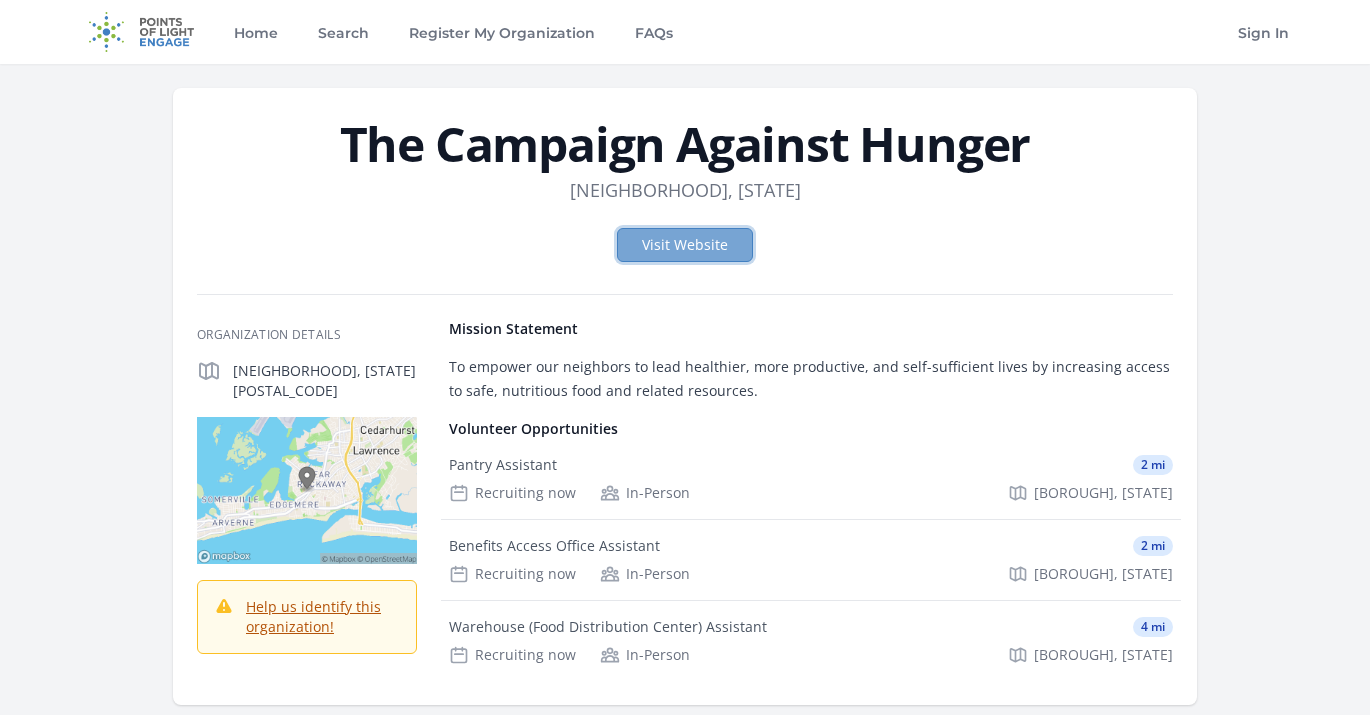 click on "Visit Website" at bounding box center [685, 245] 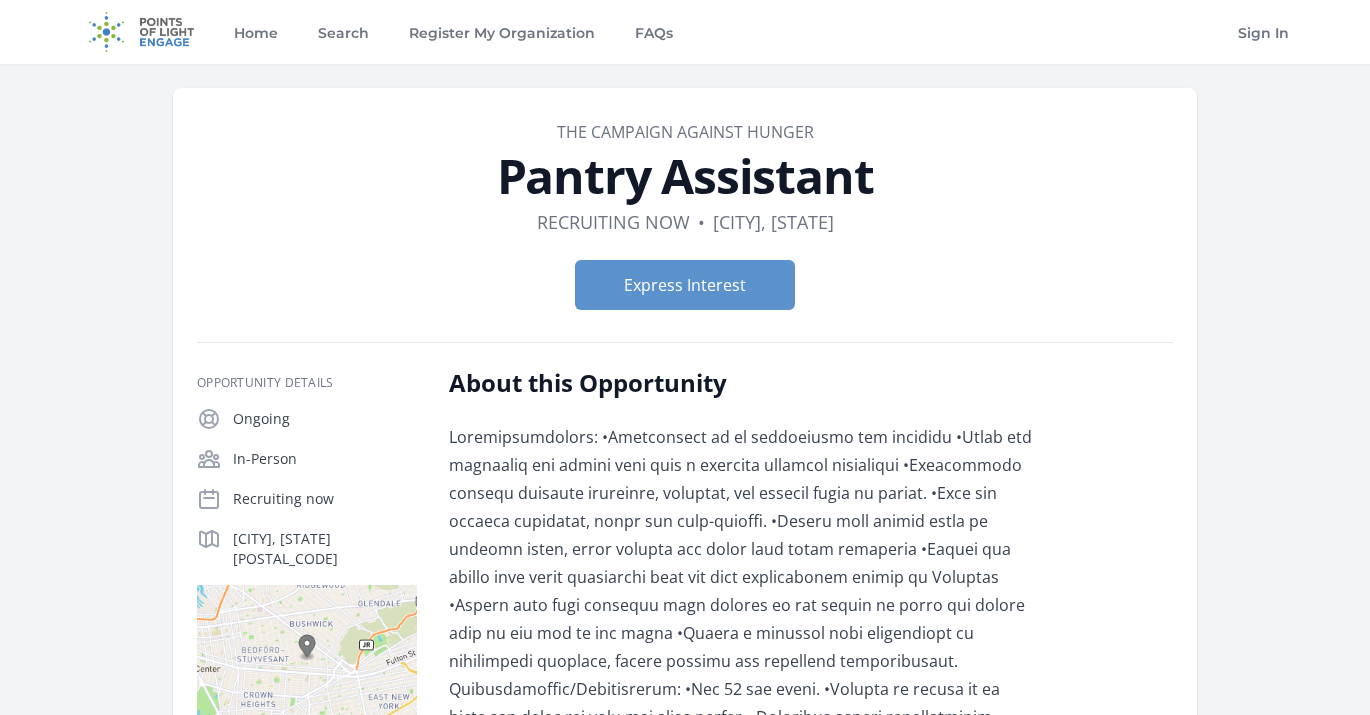 scroll, scrollTop: 586, scrollLeft: 0, axis: vertical 